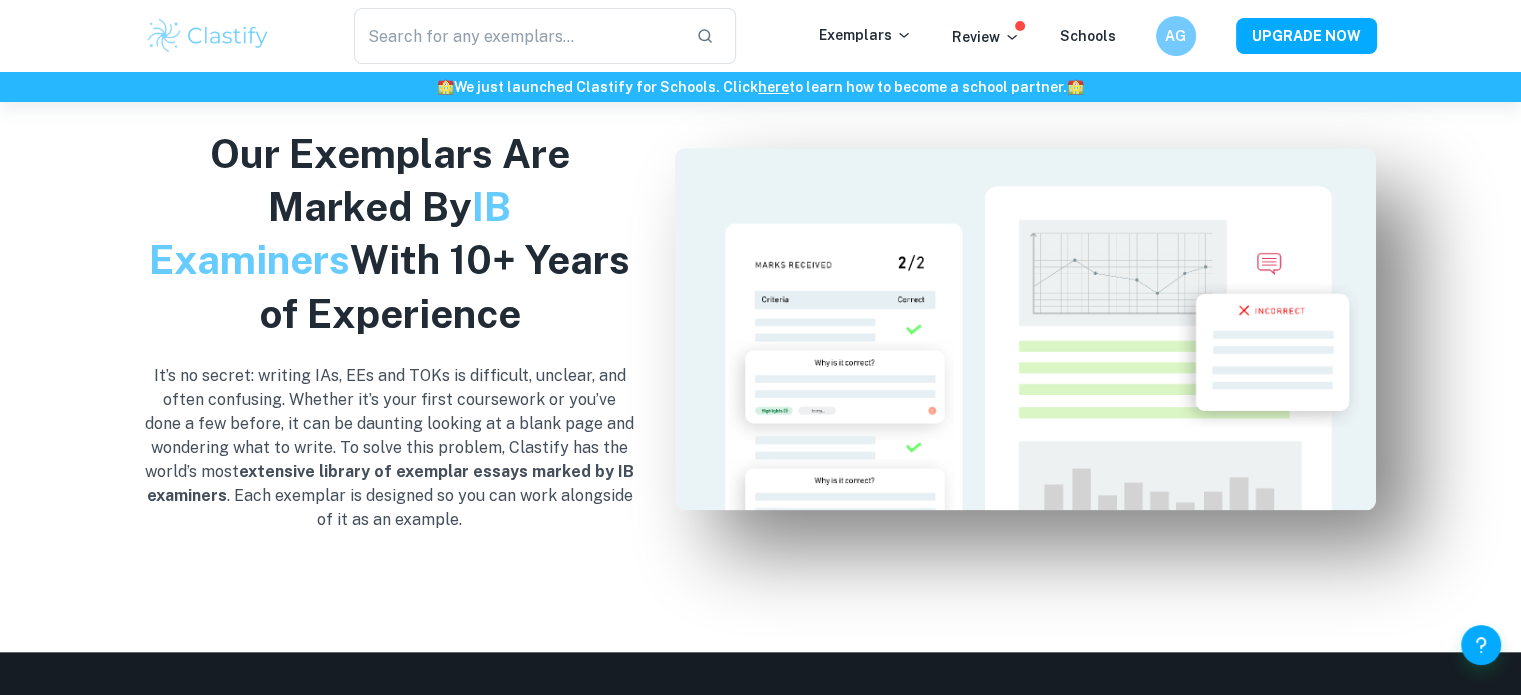 scroll, scrollTop: 1938, scrollLeft: 0, axis: vertical 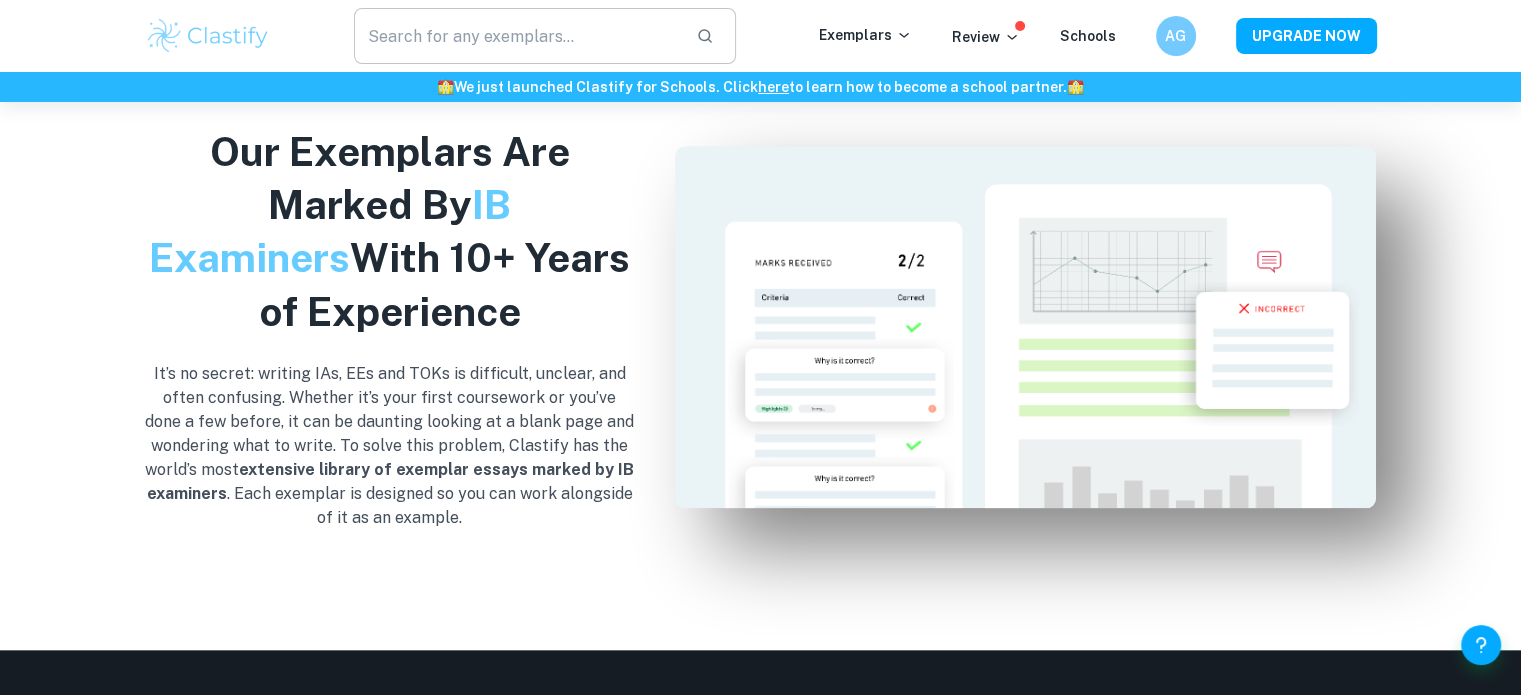 click at bounding box center [517, 36] 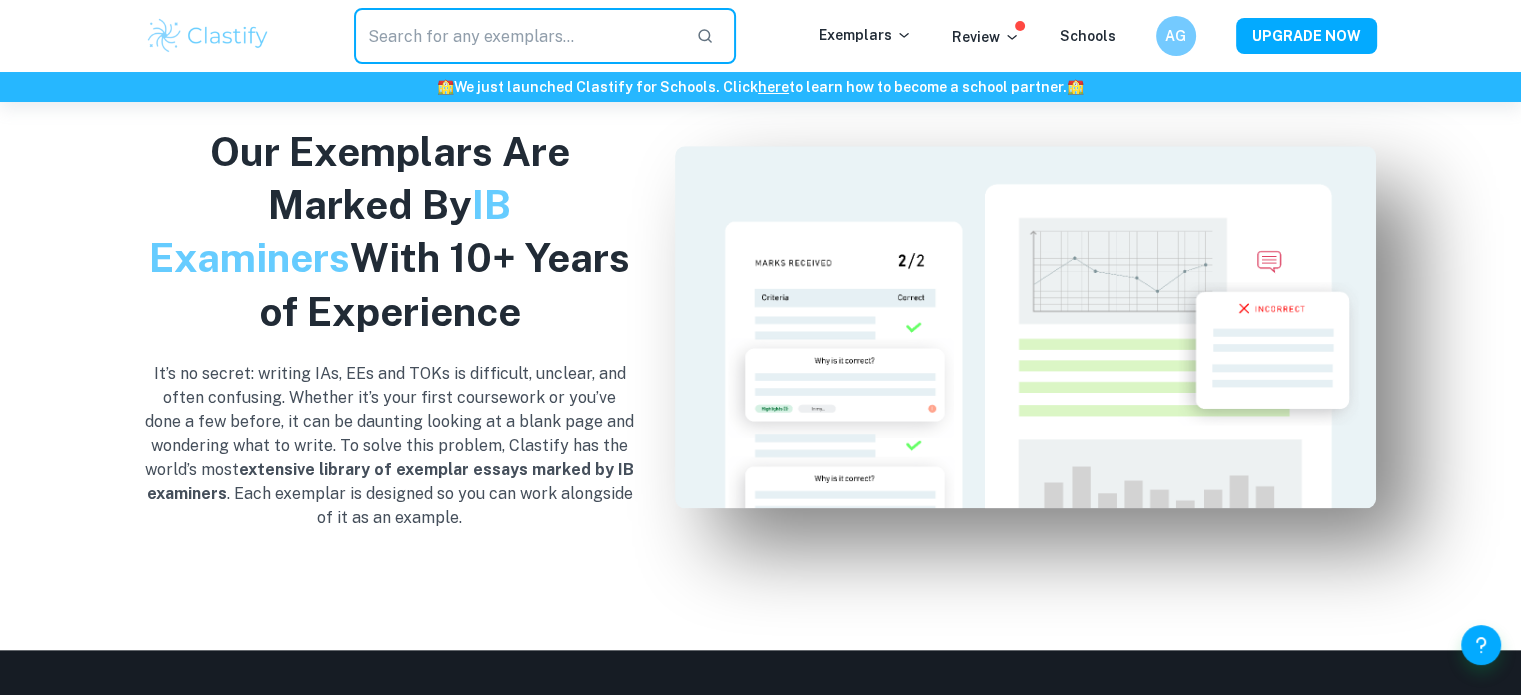 type on "EE english" 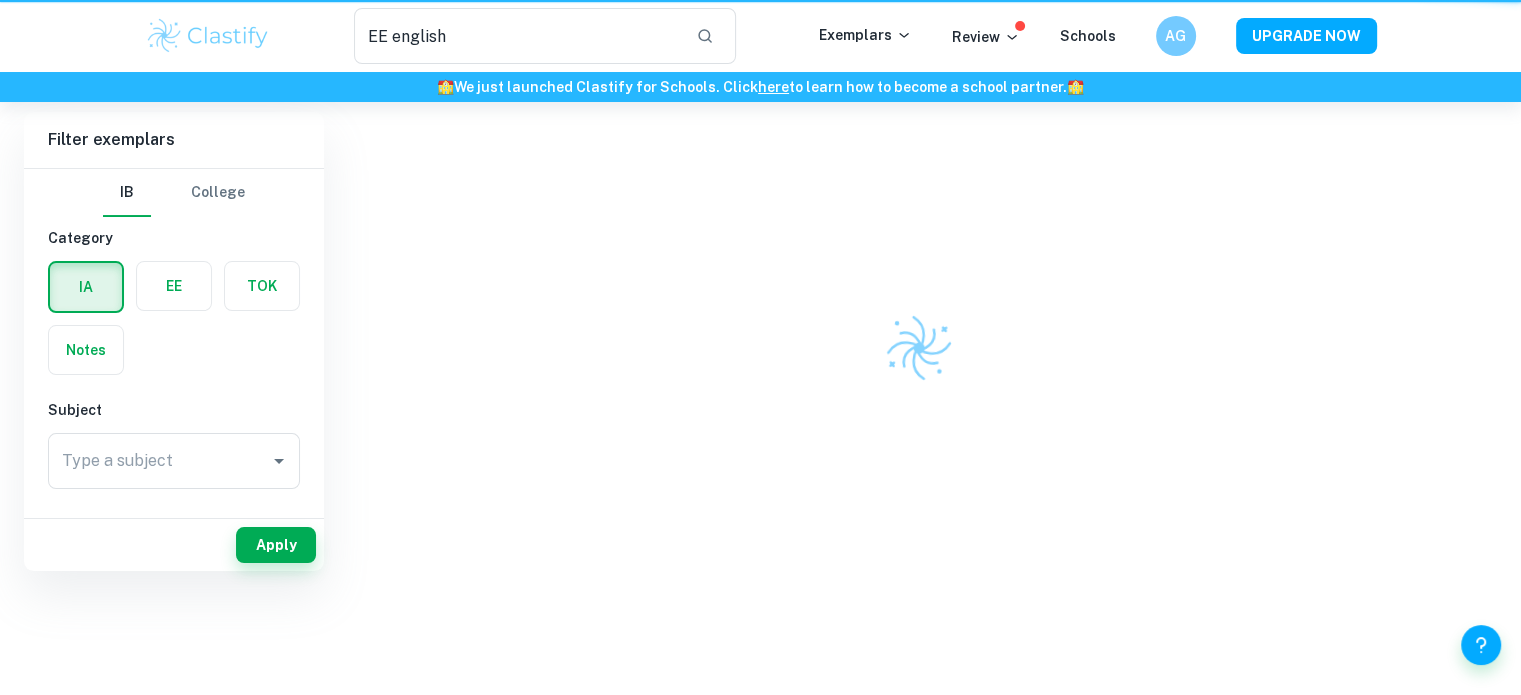 scroll, scrollTop: 0, scrollLeft: 0, axis: both 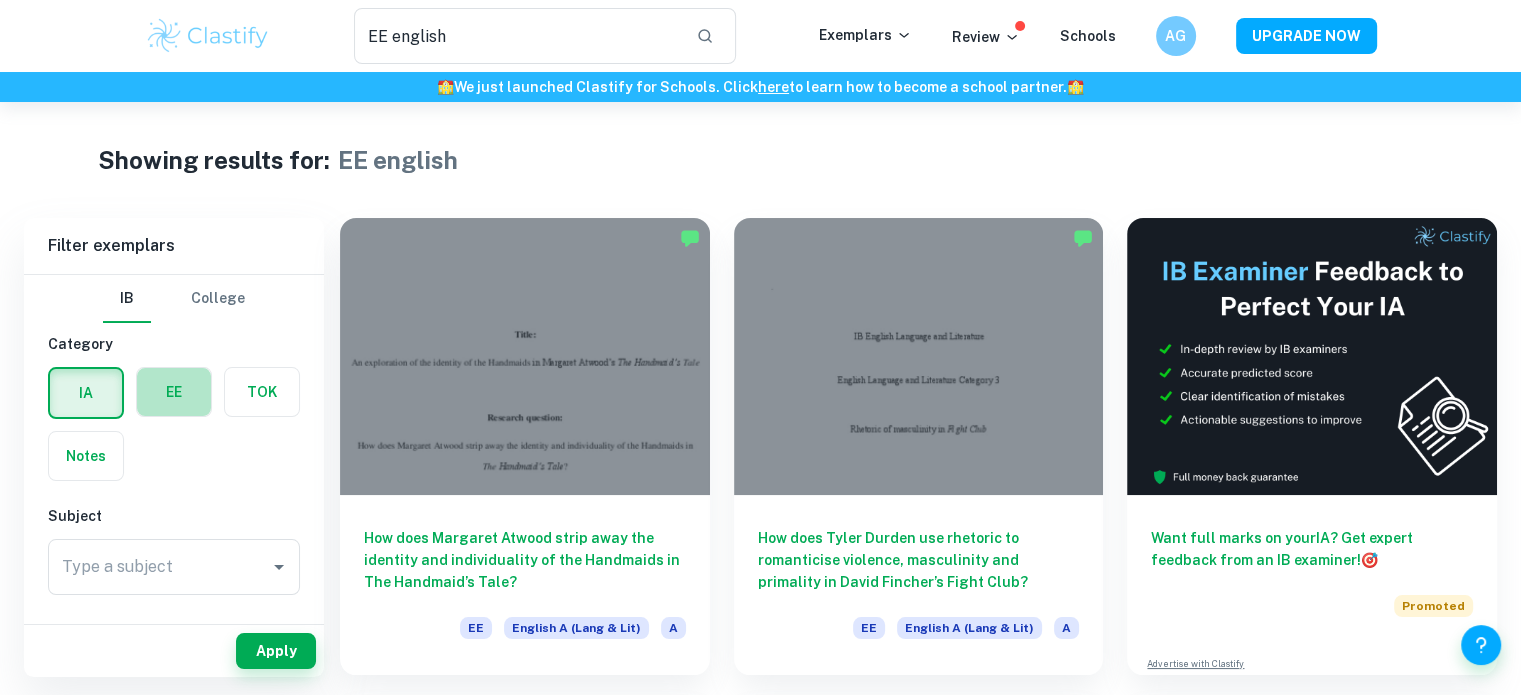 click at bounding box center [174, 392] 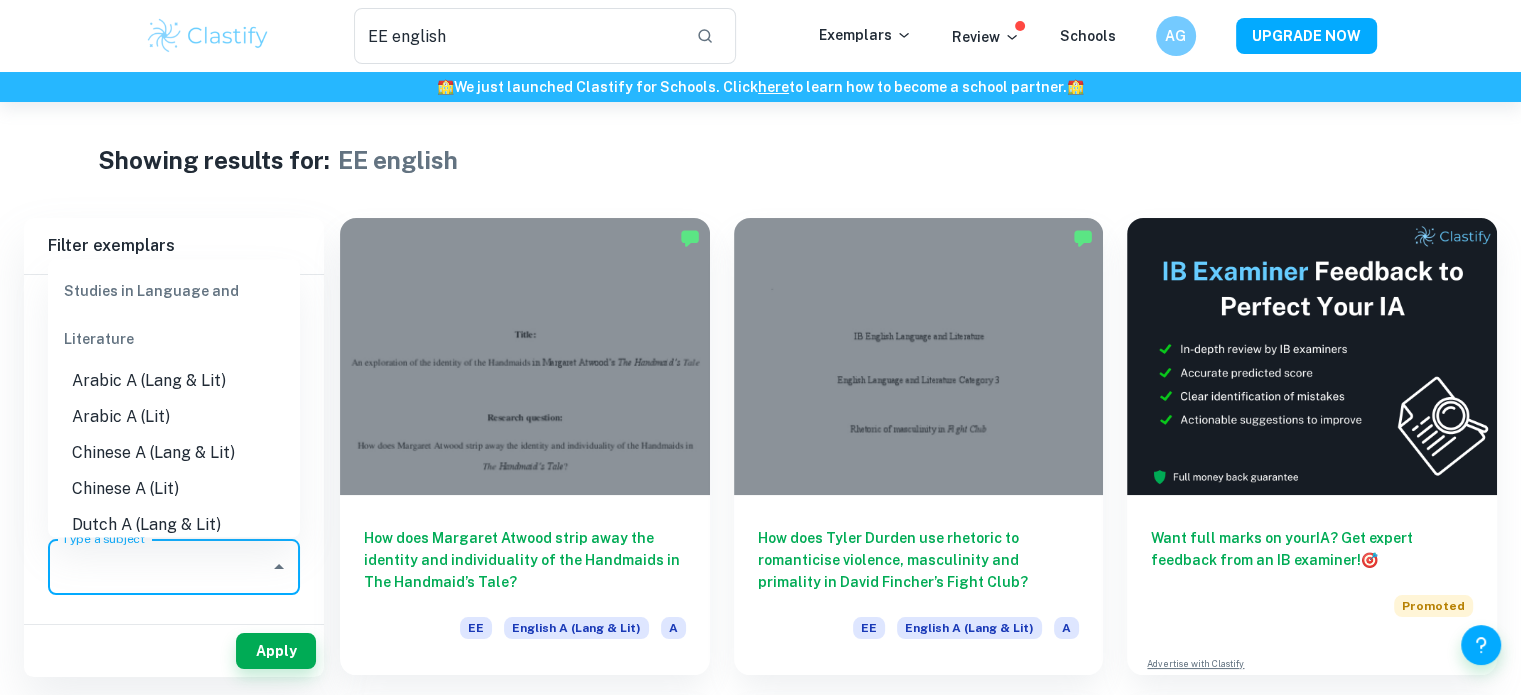 click on "Type a subject" at bounding box center (159, 567) 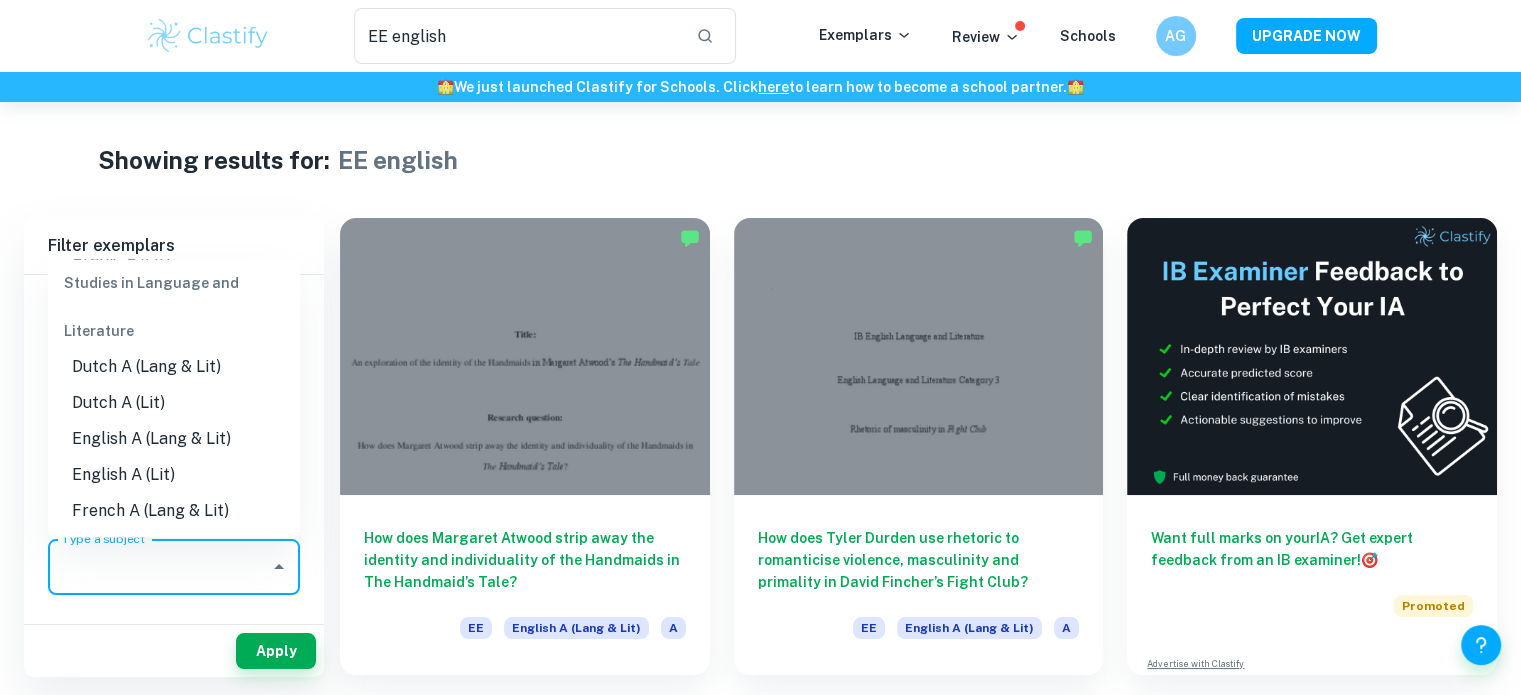 scroll, scrollTop: 159, scrollLeft: 0, axis: vertical 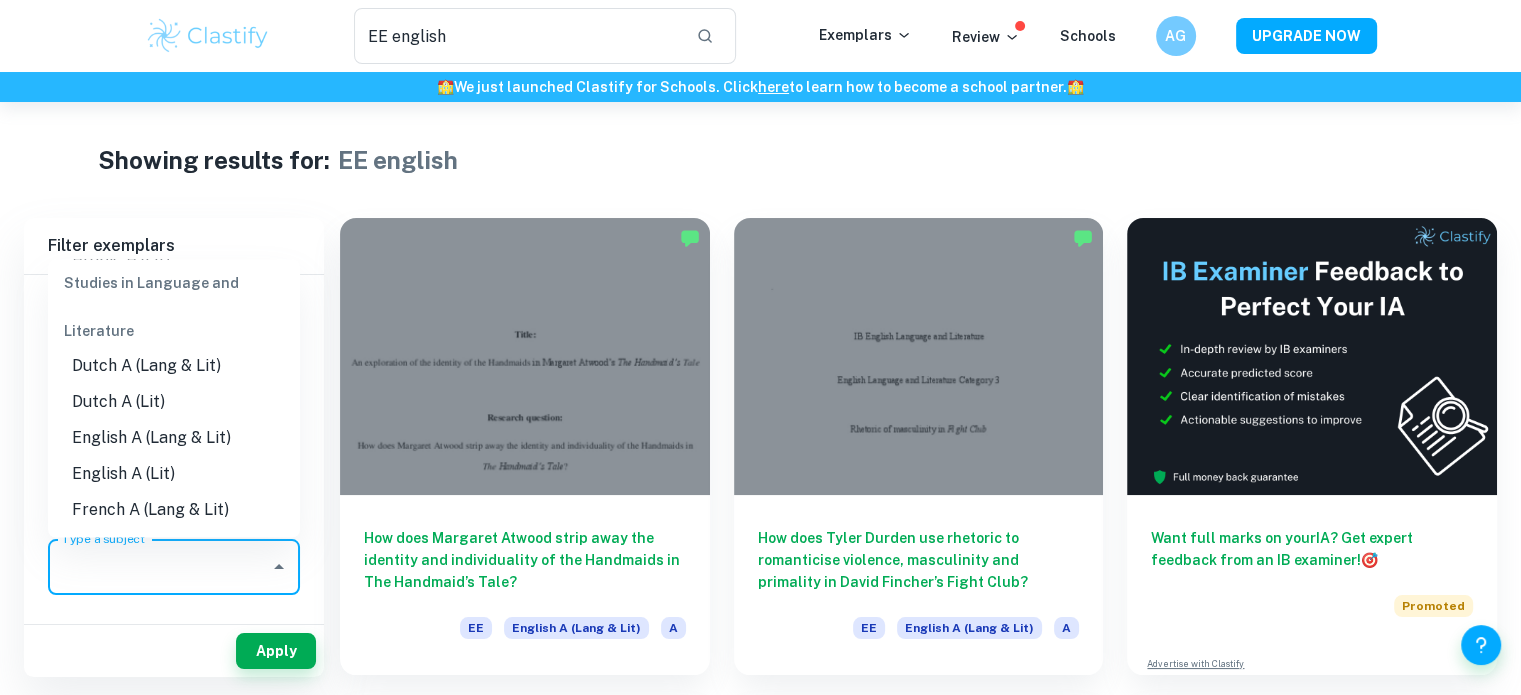 click on "English A (Lang & Lit)" at bounding box center [174, 438] 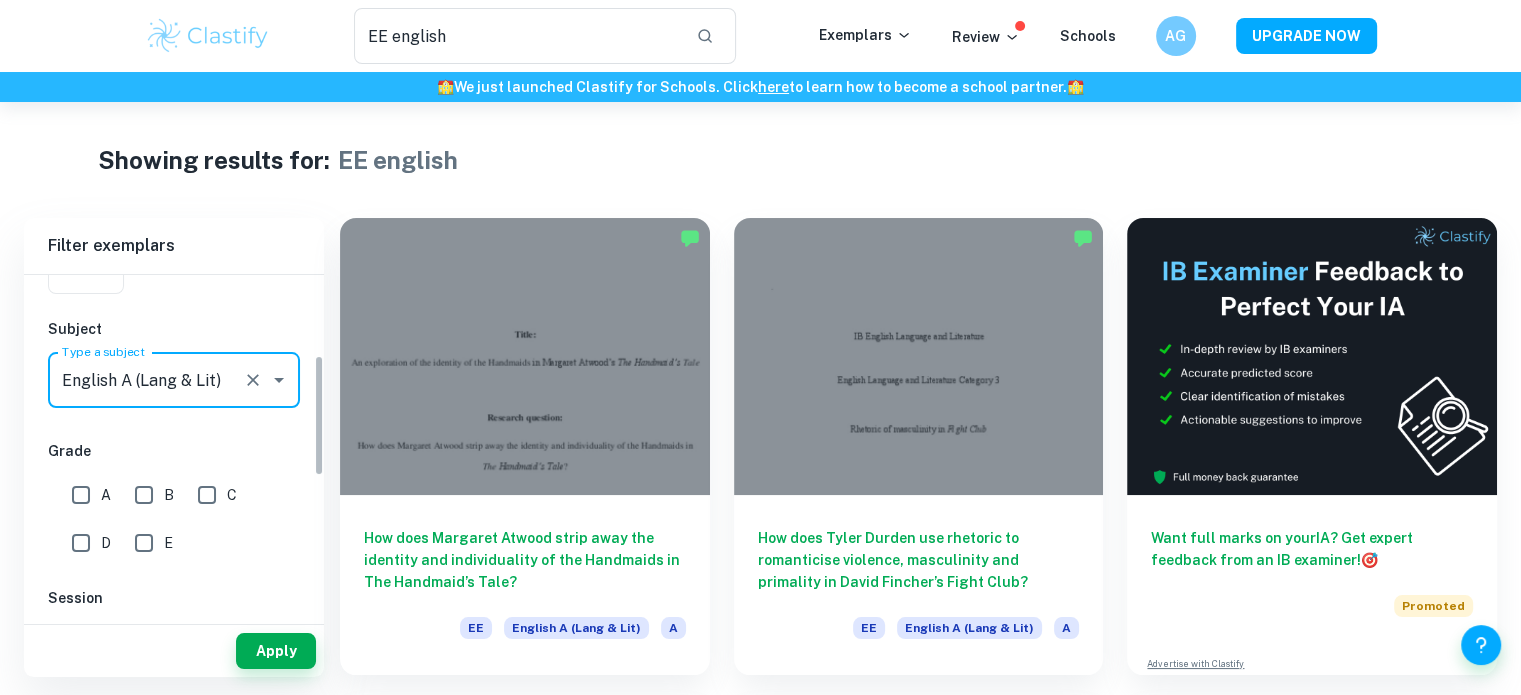 scroll, scrollTop: 250, scrollLeft: 0, axis: vertical 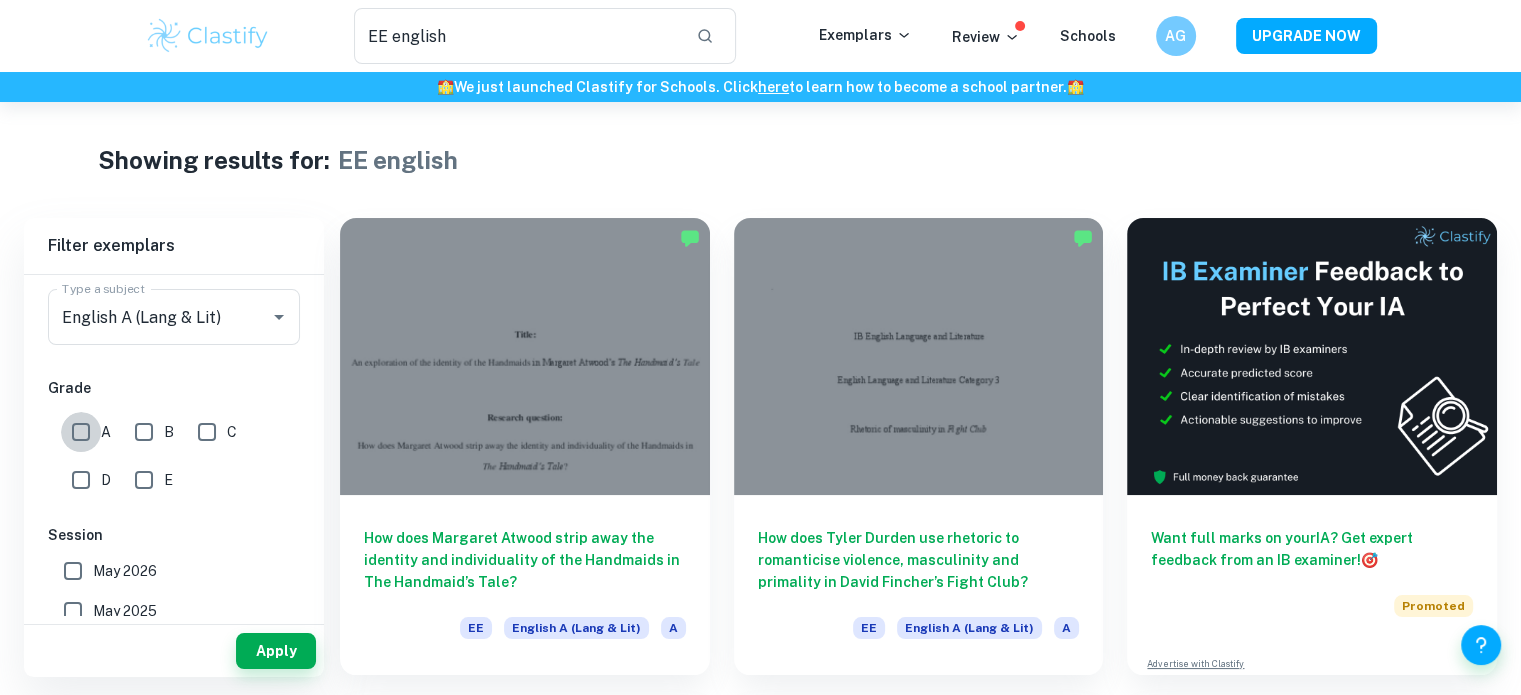 click on "A" at bounding box center (81, 432) 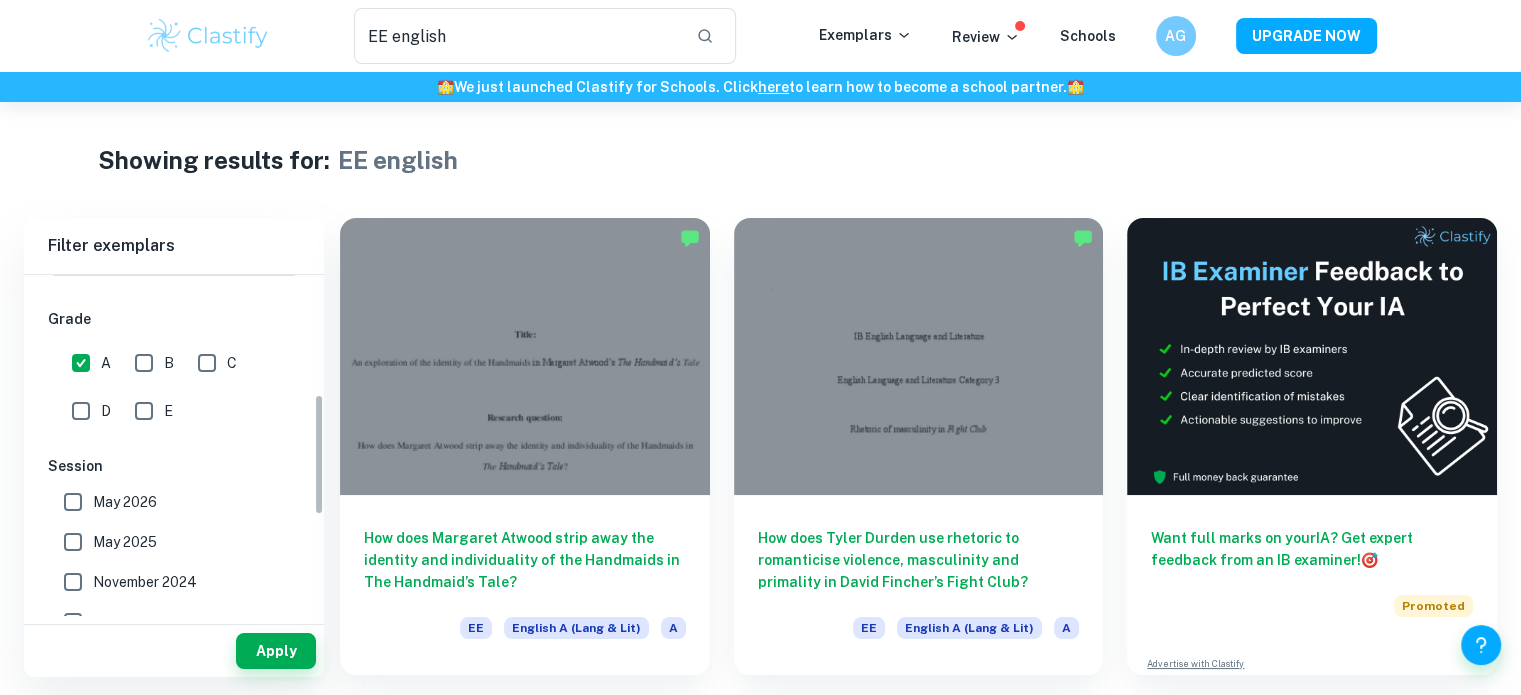 scroll, scrollTop: 342, scrollLeft: 0, axis: vertical 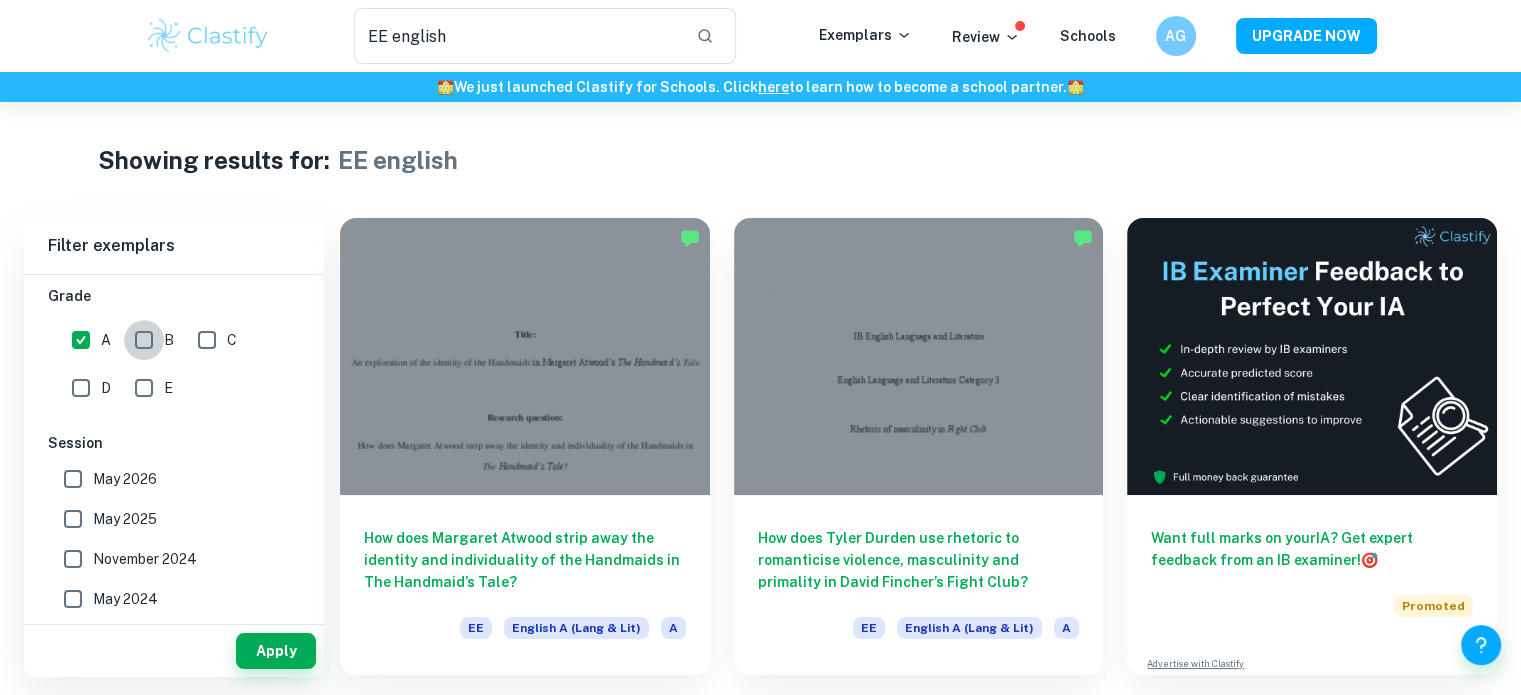 click on "B" at bounding box center [144, 340] 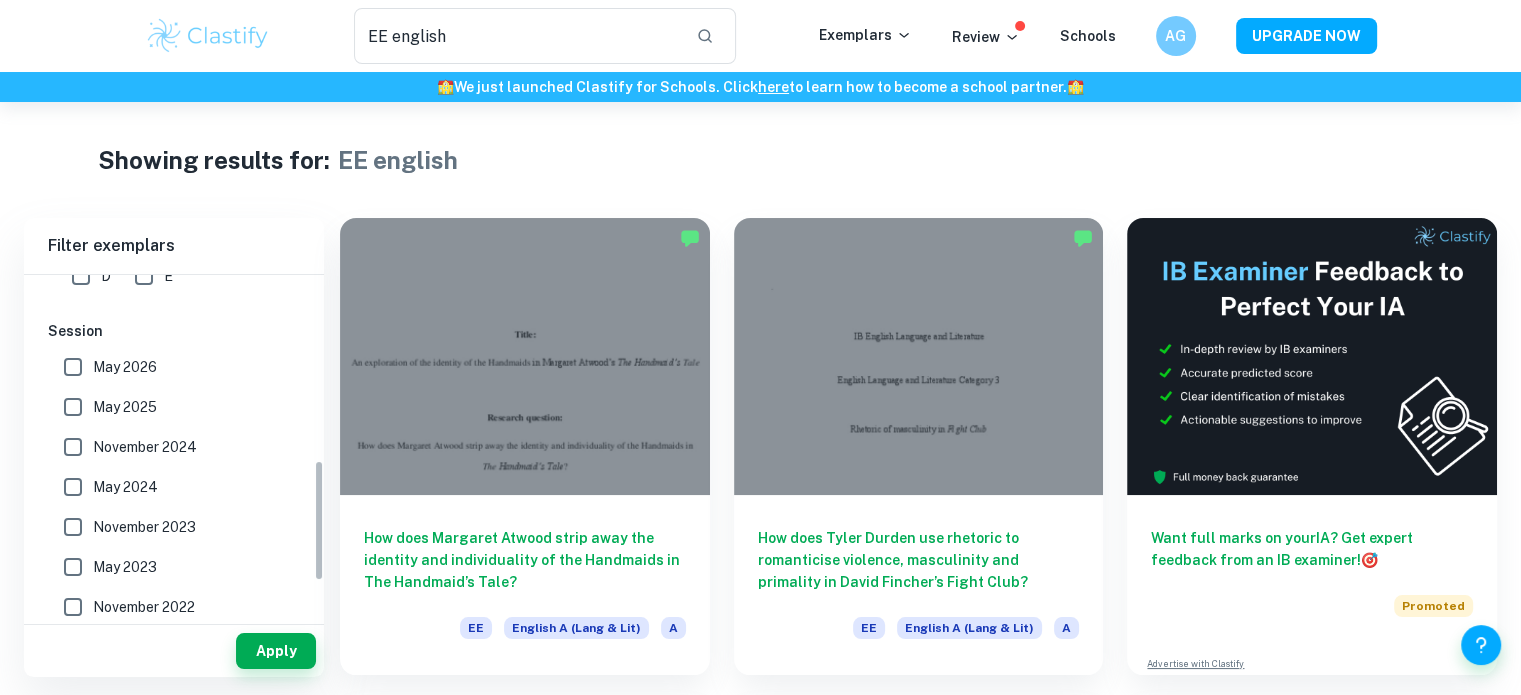 scroll, scrollTop: 623, scrollLeft: 0, axis: vertical 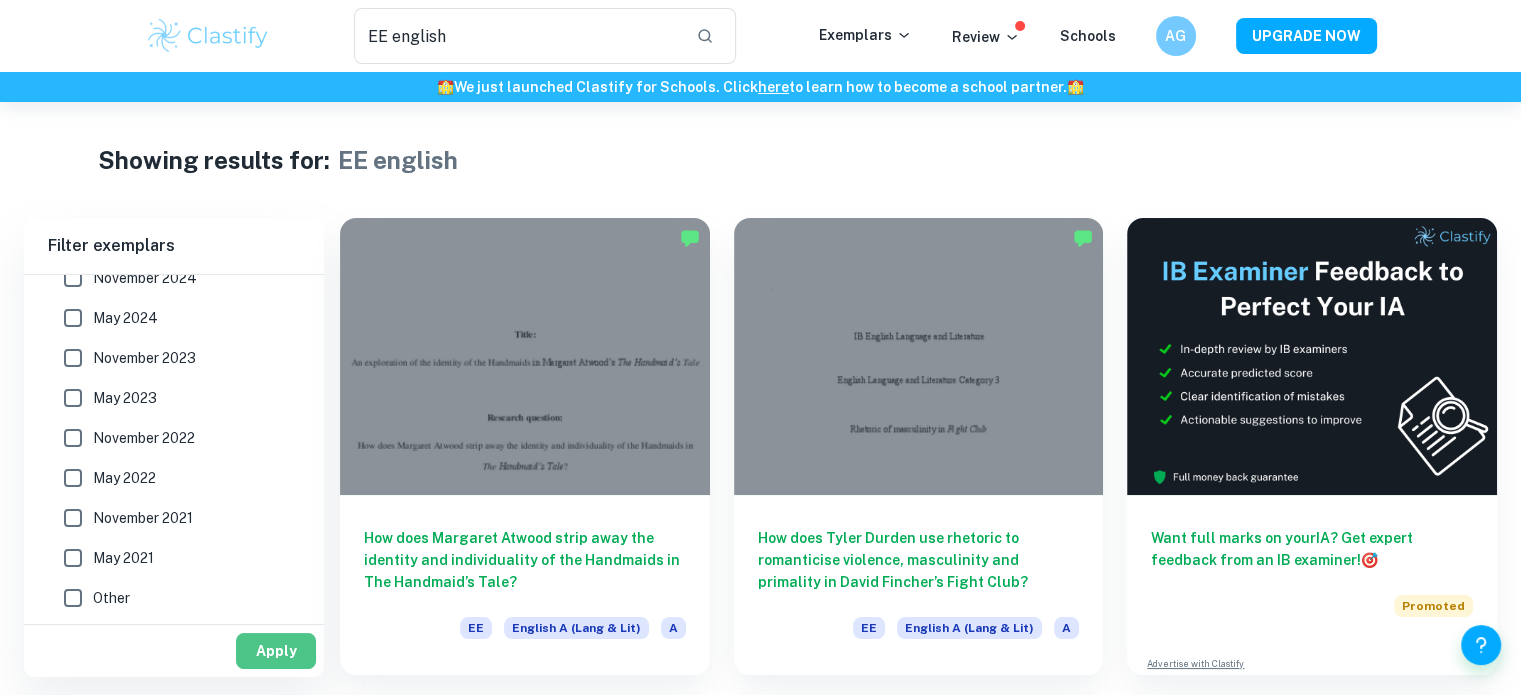 click on "Apply" at bounding box center [276, 651] 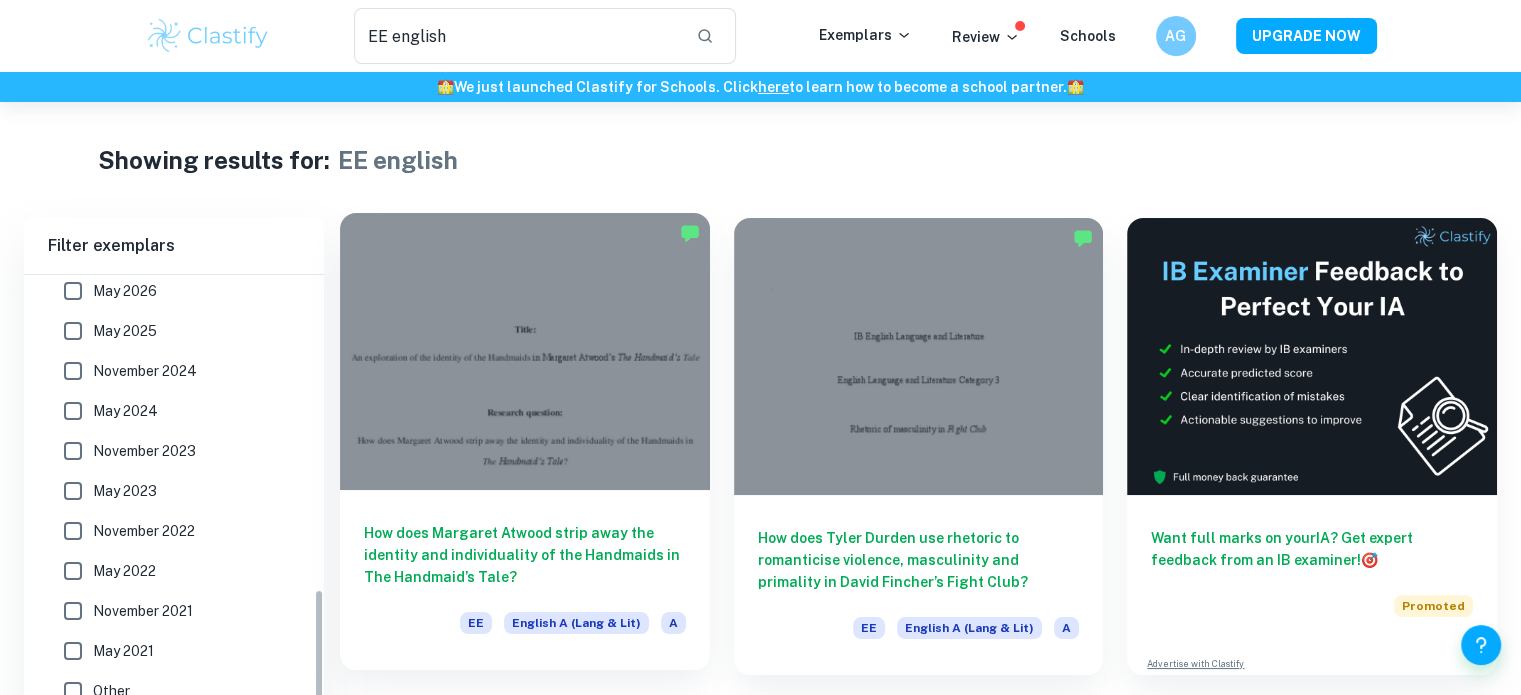 scroll, scrollTop: 130, scrollLeft: 0, axis: vertical 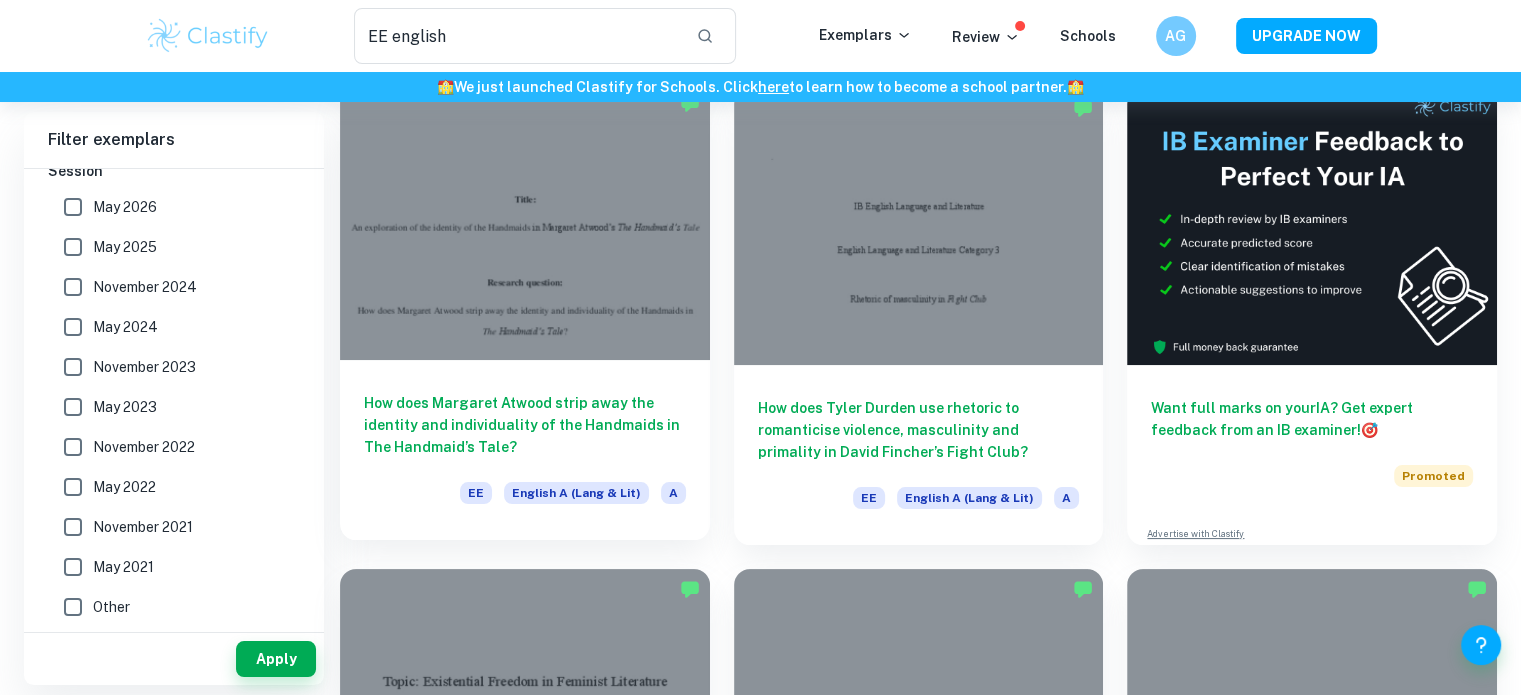 click at bounding box center [525, 221] 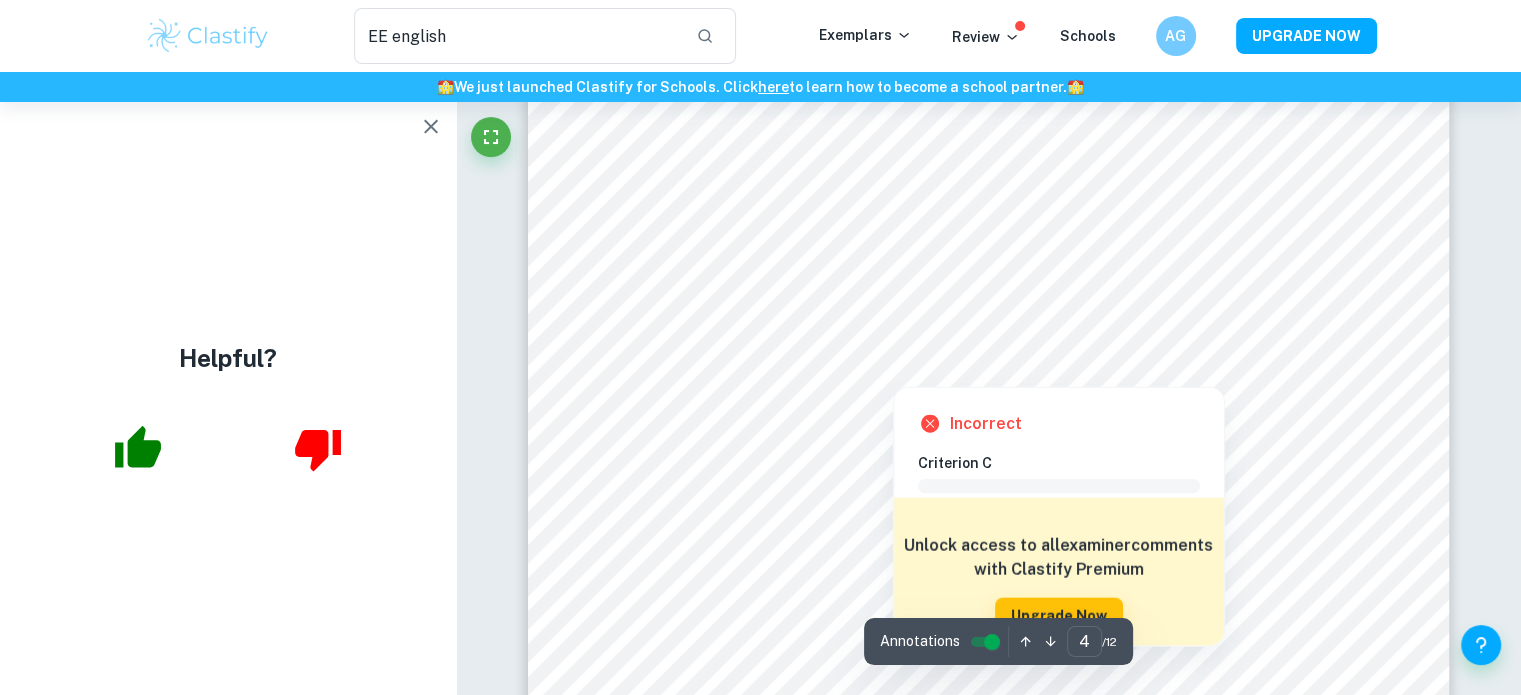 scroll, scrollTop: 4568, scrollLeft: 0, axis: vertical 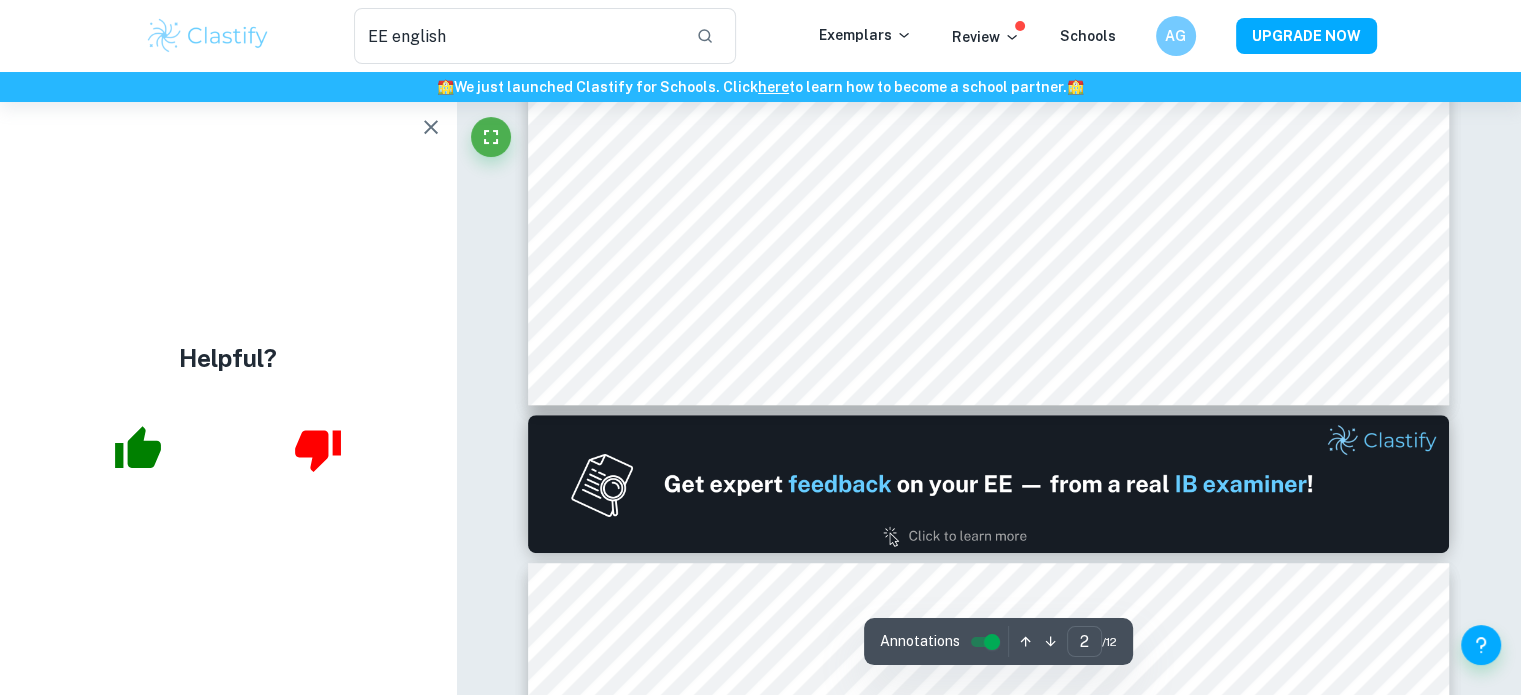 type on "1" 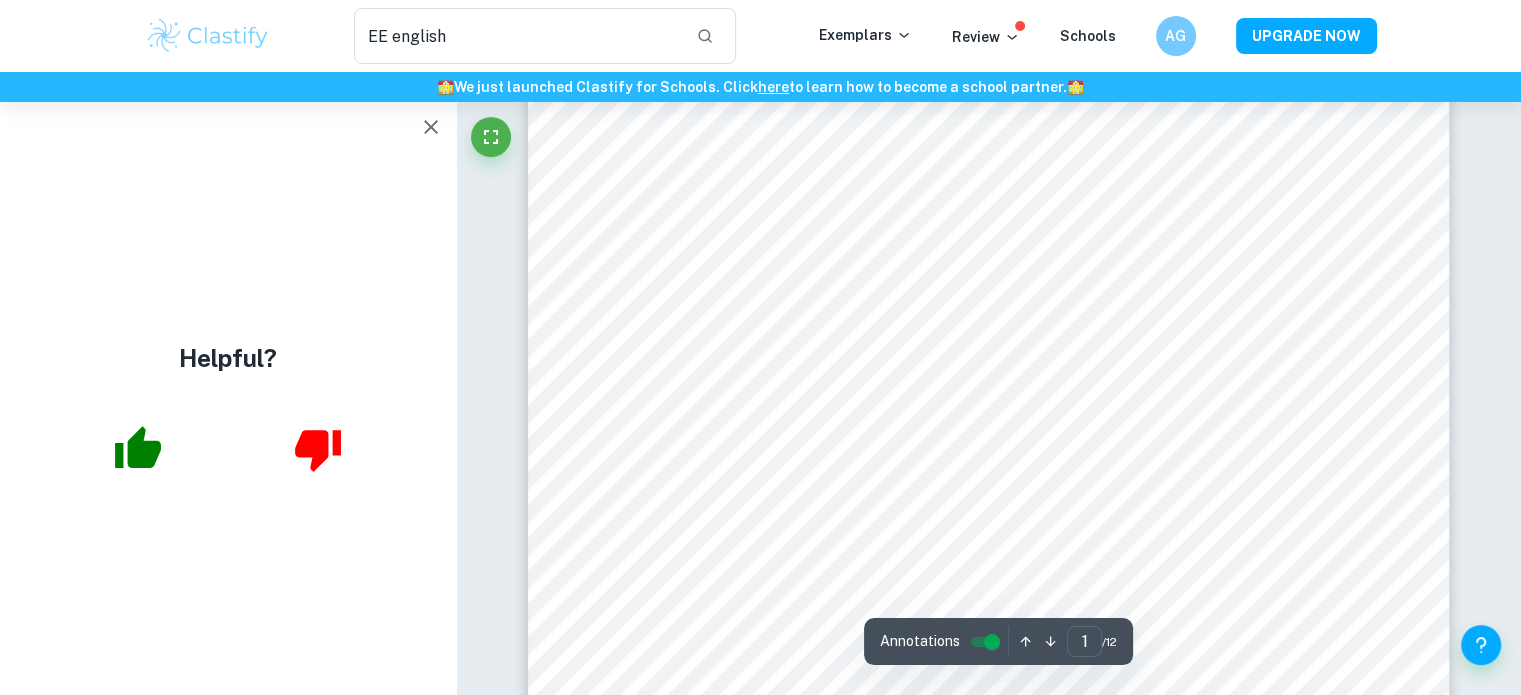scroll, scrollTop: 393, scrollLeft: 0, axis: vertical 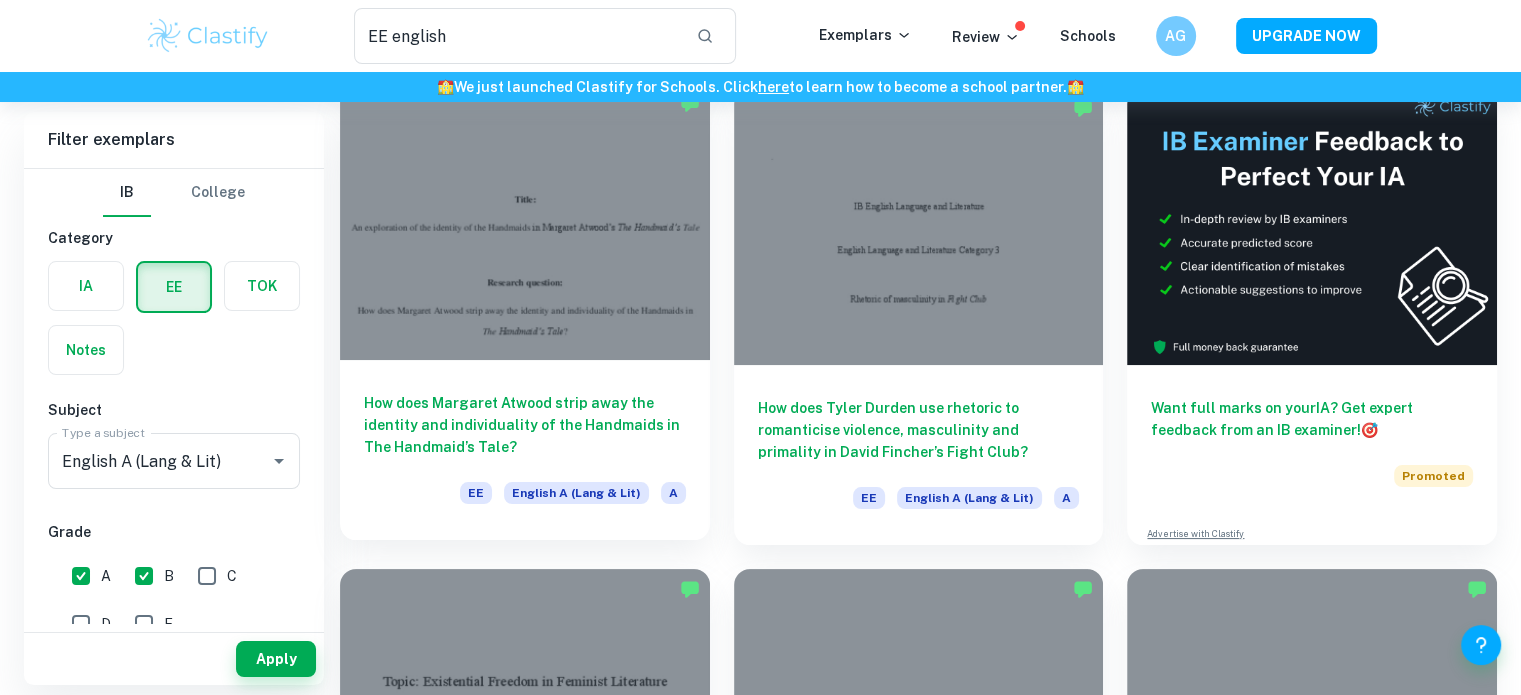 click on "How does Margaret Atwood strip away the identity and individuality of the Handmaids in The Handmaid’s Tale? EE English A (Lang & Lit) A" at bounding box center [525, 450] 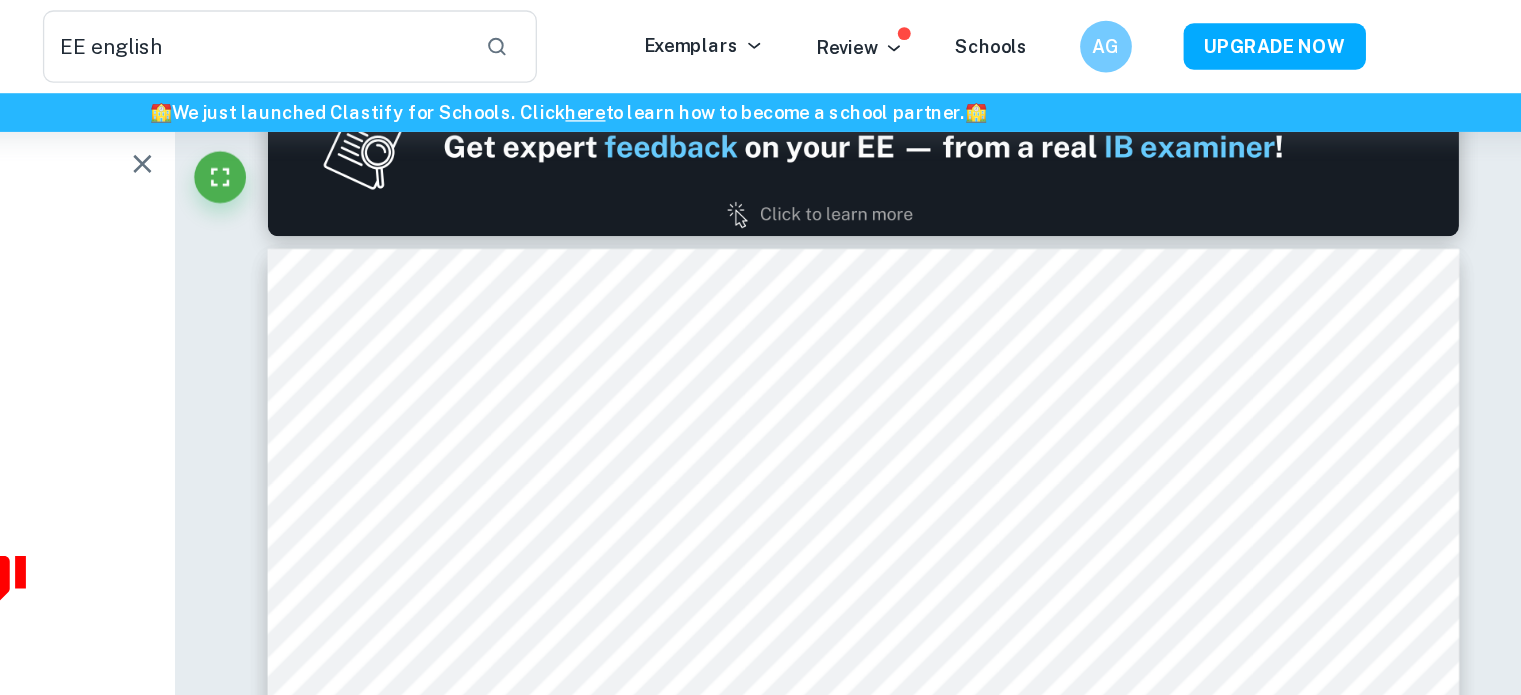 scroll, scrollTop: 1389, scrollLeft: 0, axis: vertical 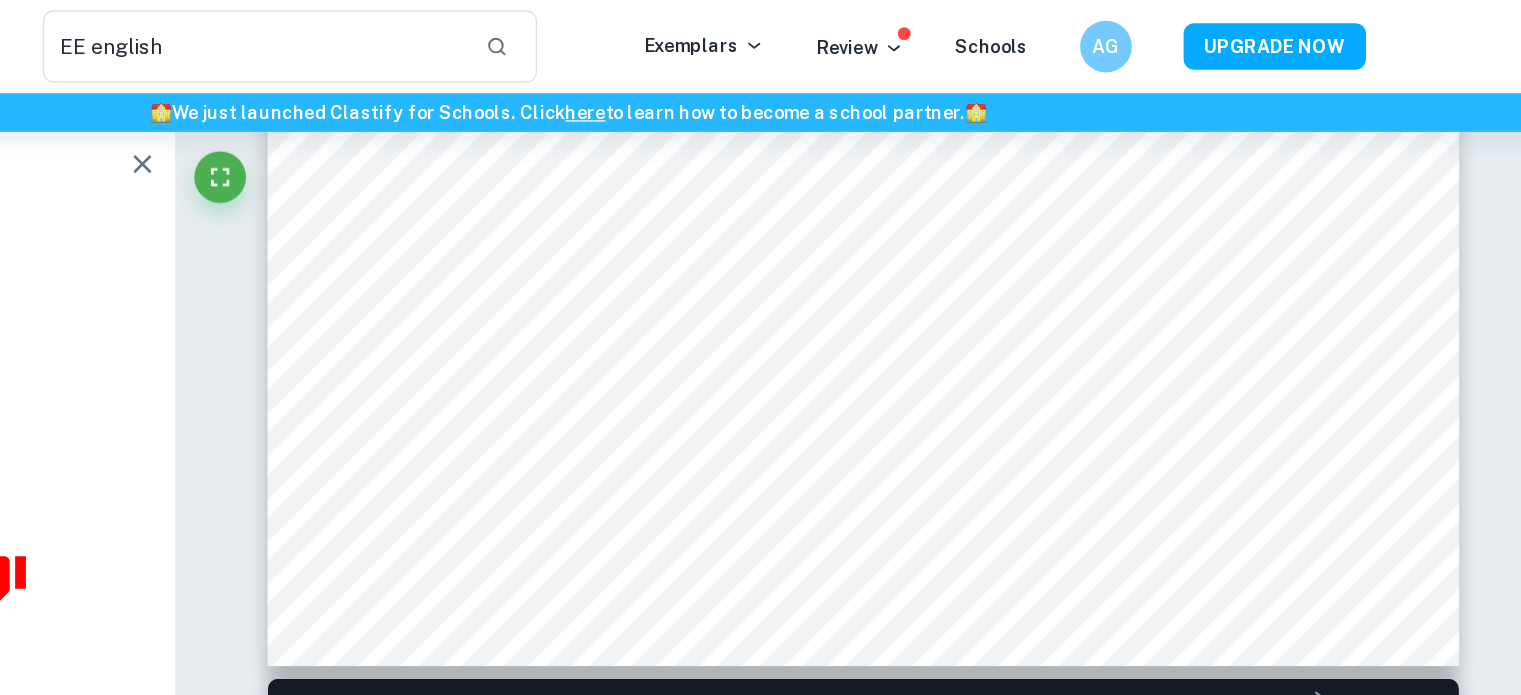 type on "1" 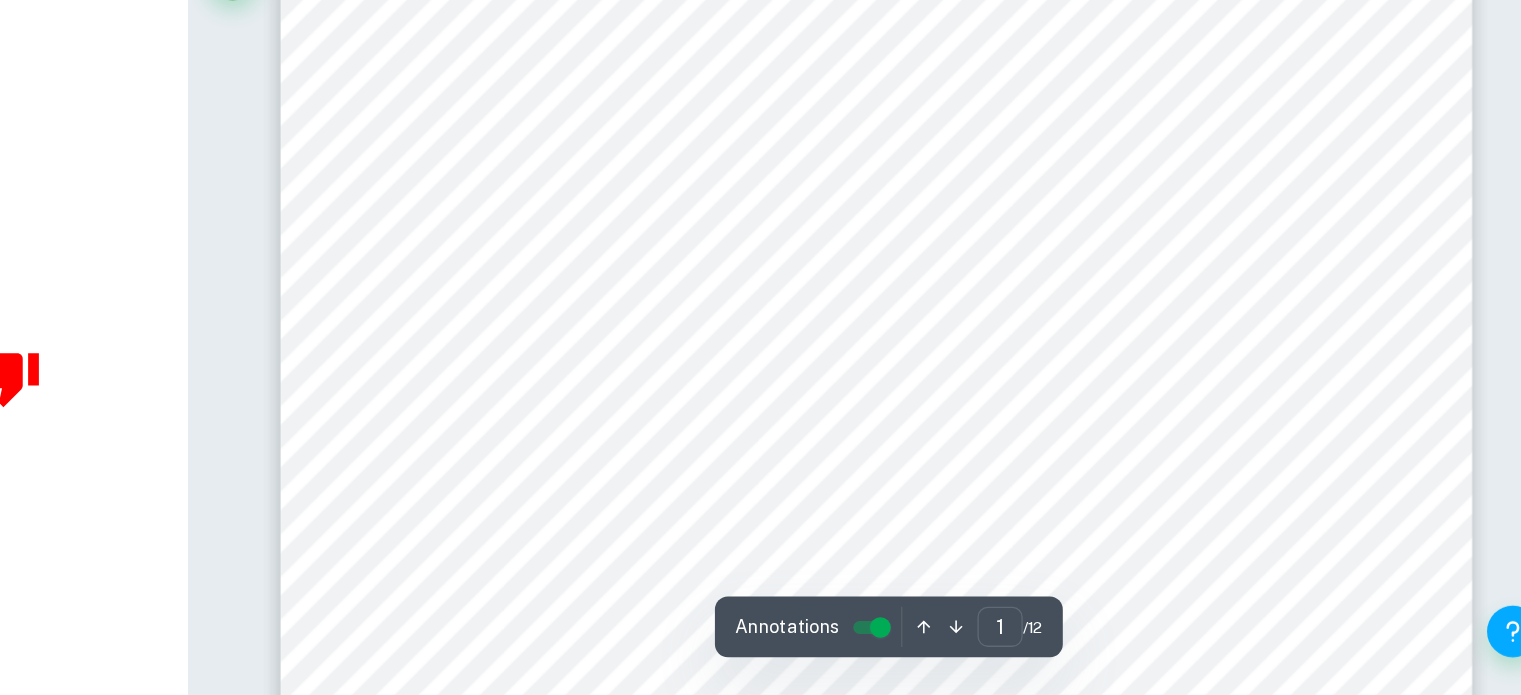 scroll, scrollTop: 528, scrollLeft: 0, axis: vertical 